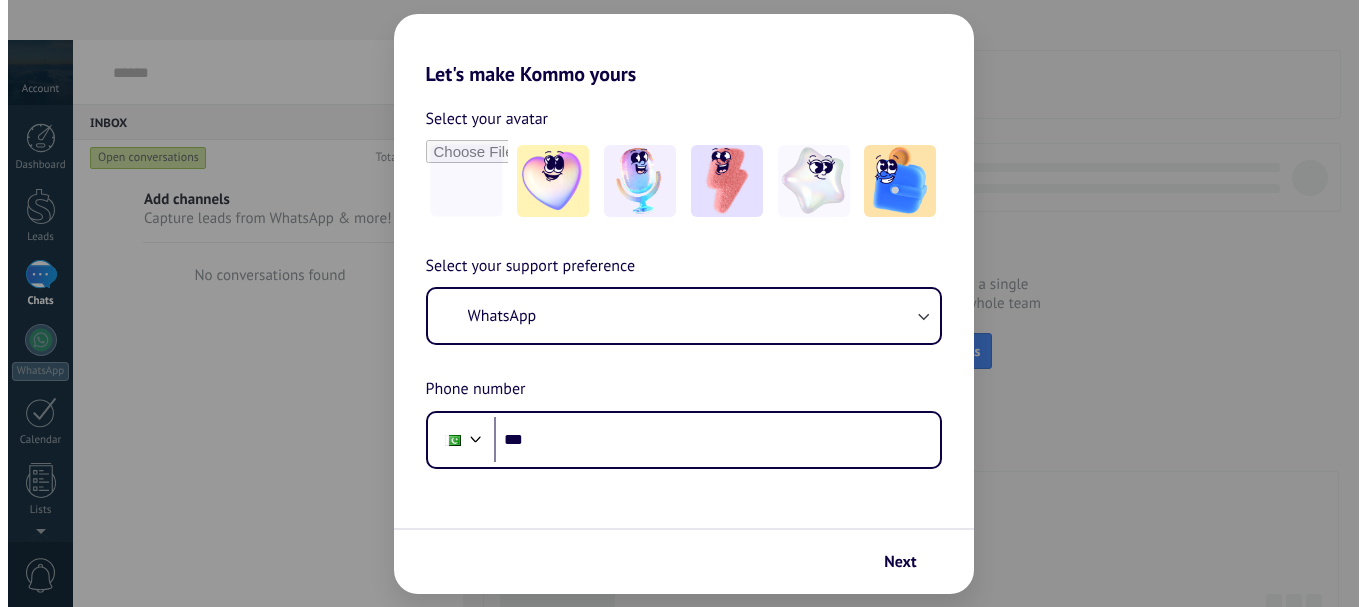 scroll, scrollTop: 0, scrollLeft: 0, axis: both 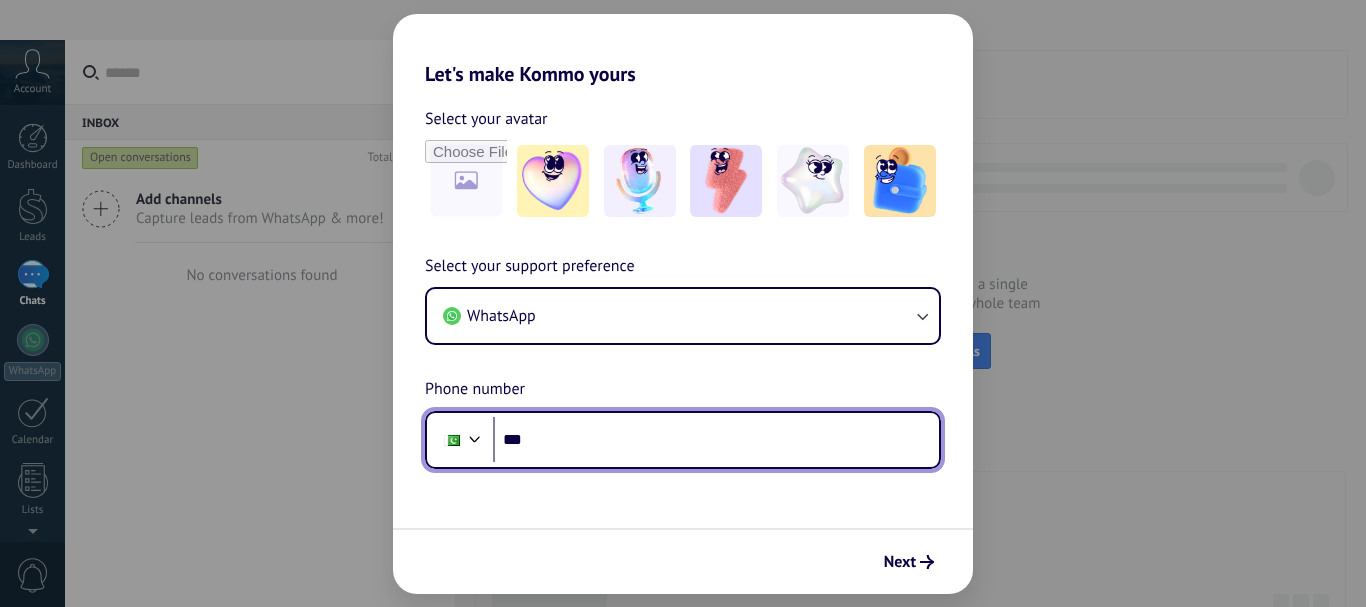 click on "***" at bounding box center (716, 440) 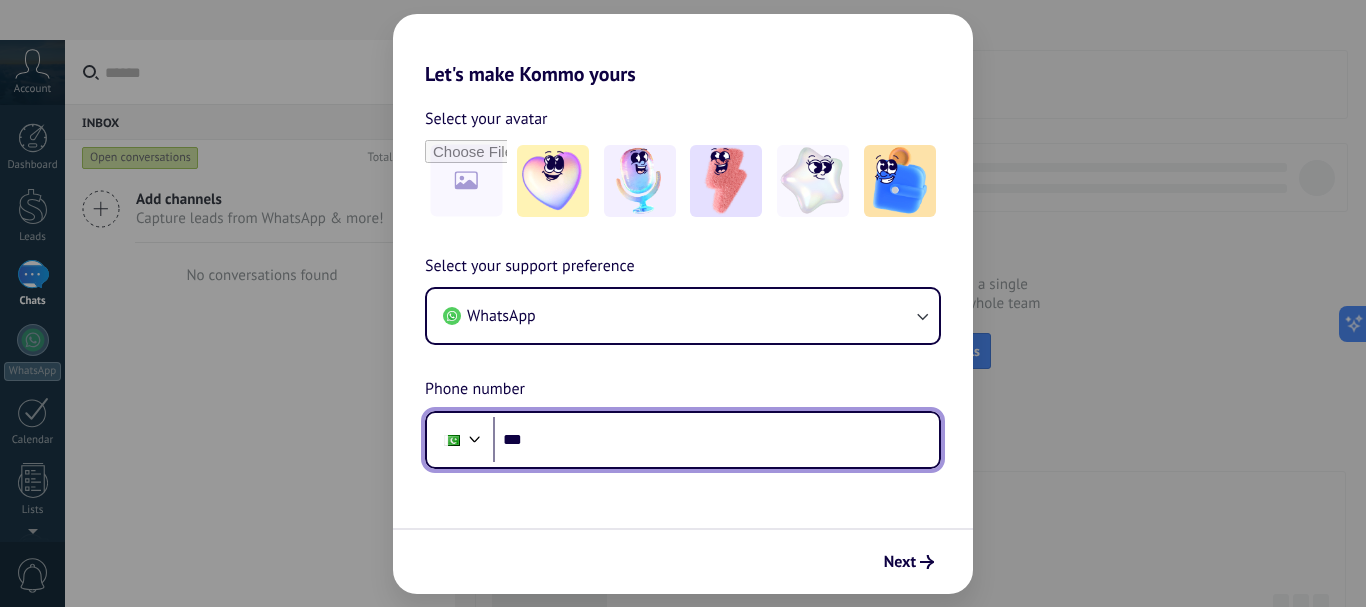 click on "***" at bounding box center [716, 440] 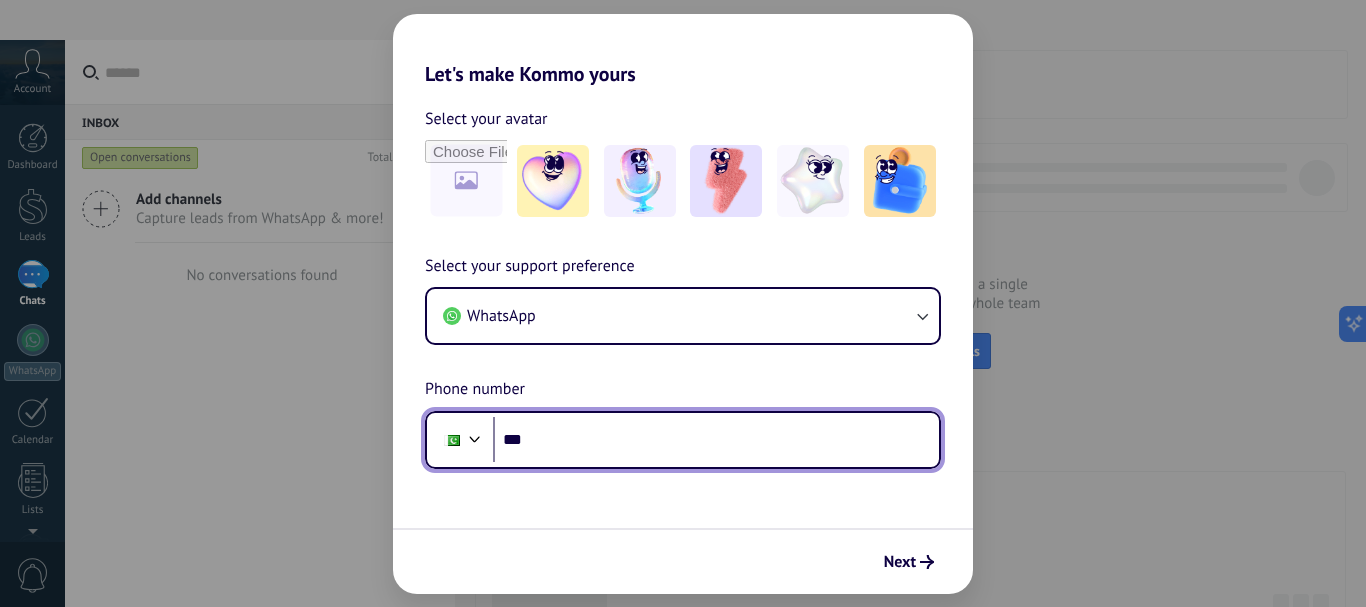 type on "**" 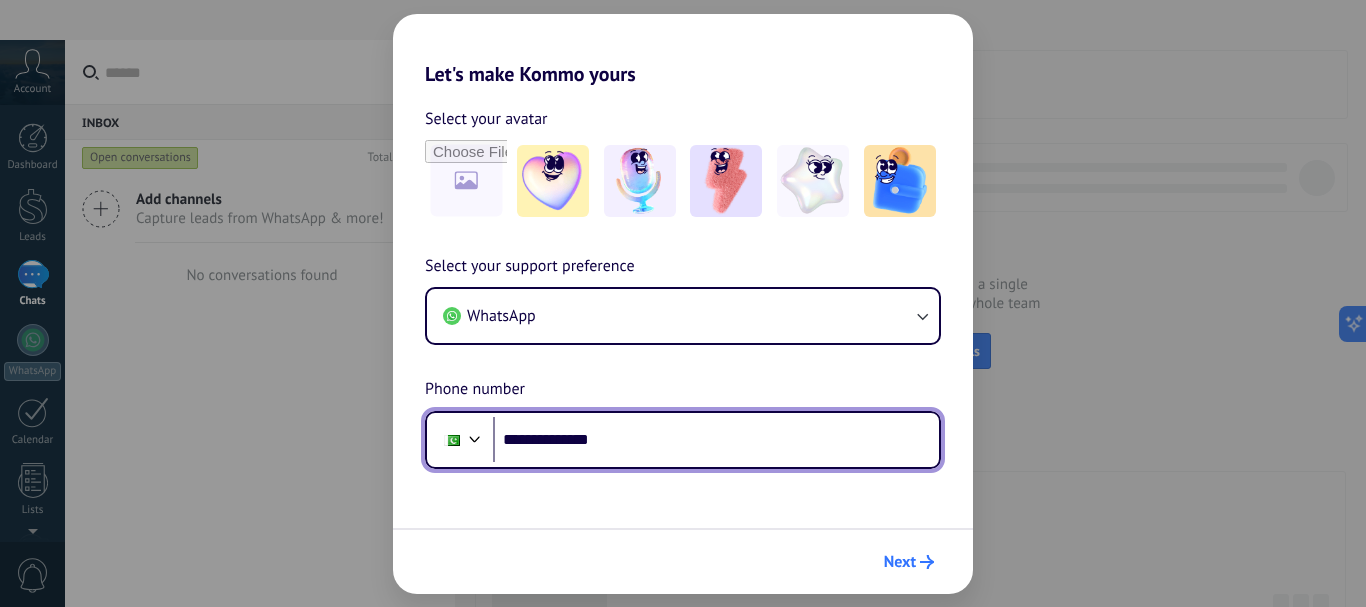 type on "**********" 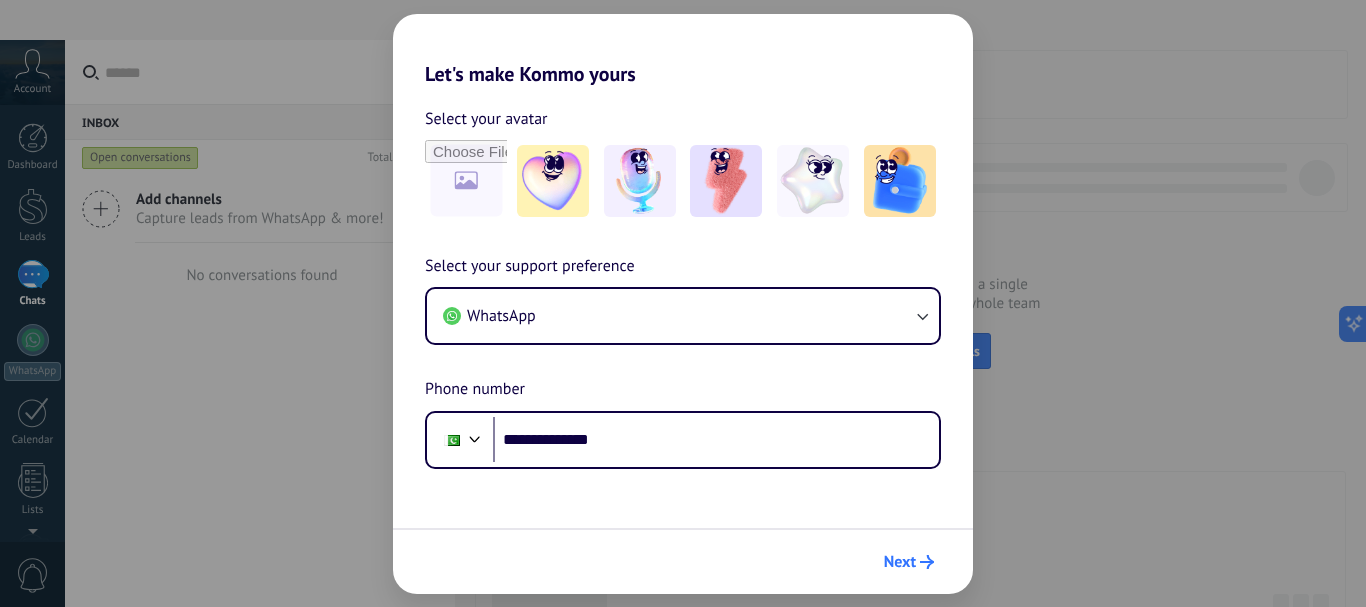 click on "Next" at bounding box center [900, 562] 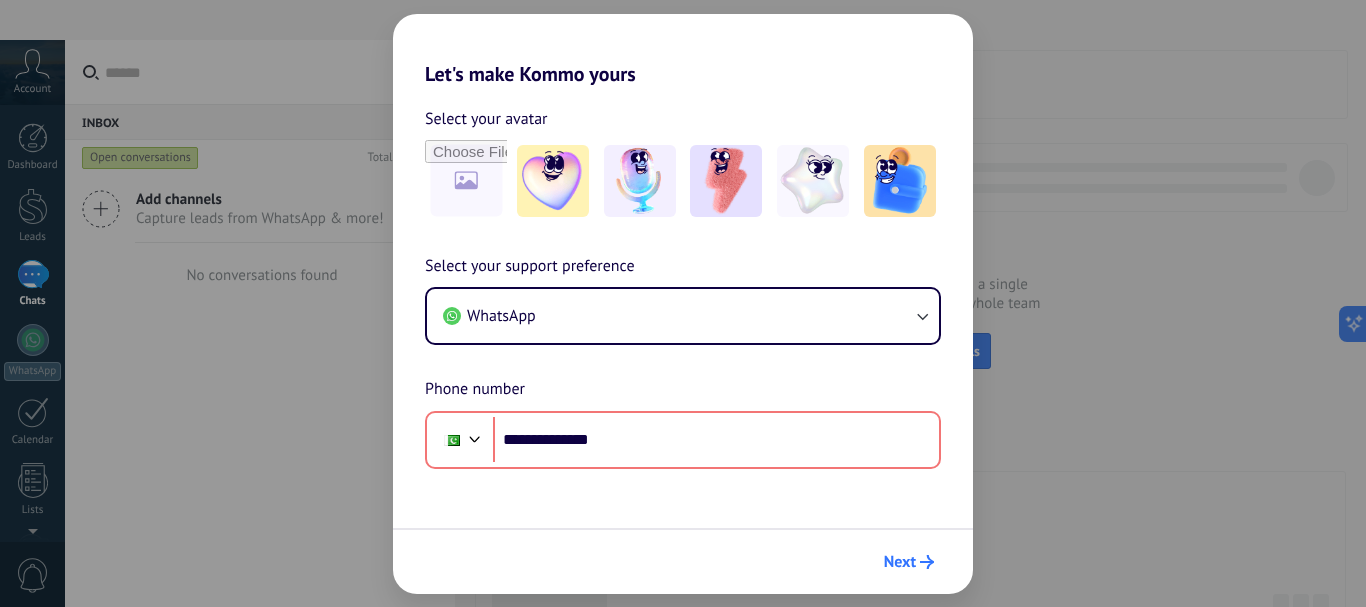 click on "Next" at bounding box center (909, 562) 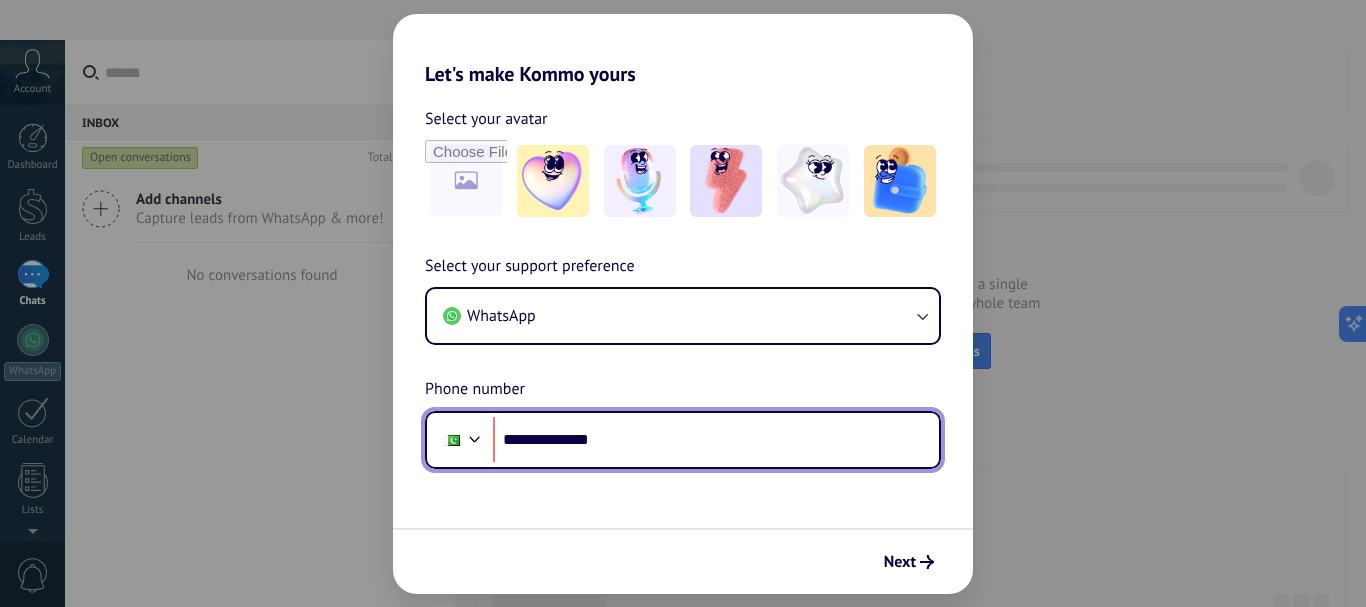 click at bounding box center (475, 437) 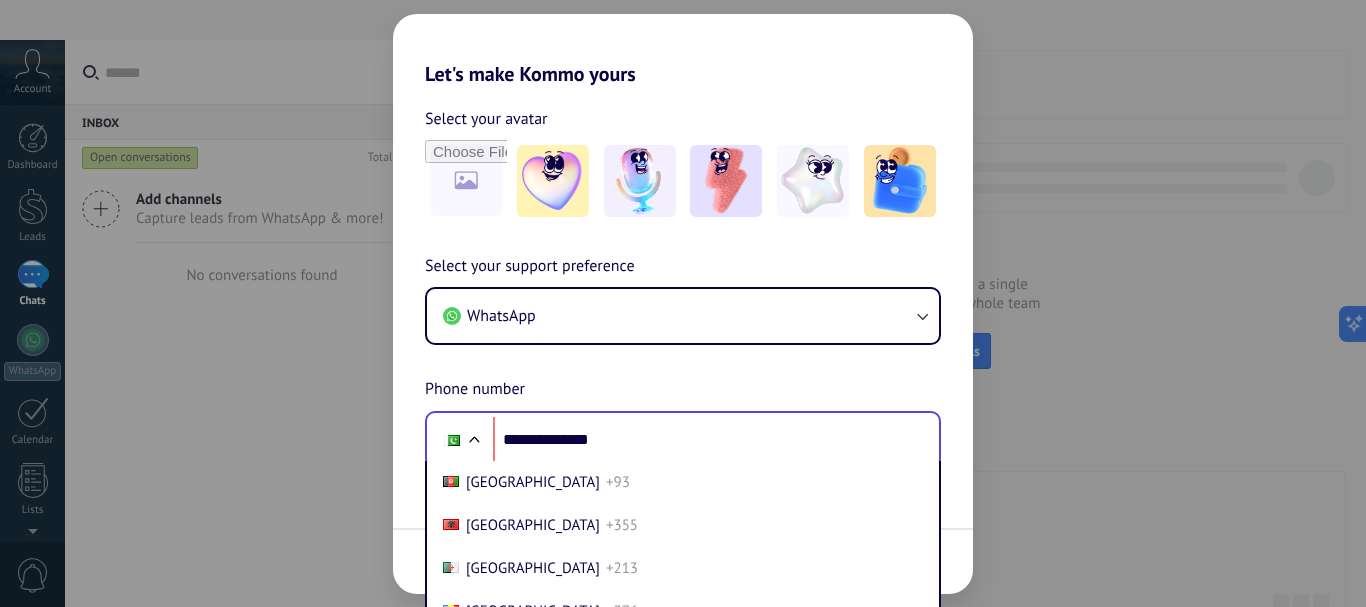 scroll, scrollTop: 92, scrollLeft: 0, axis: vertical 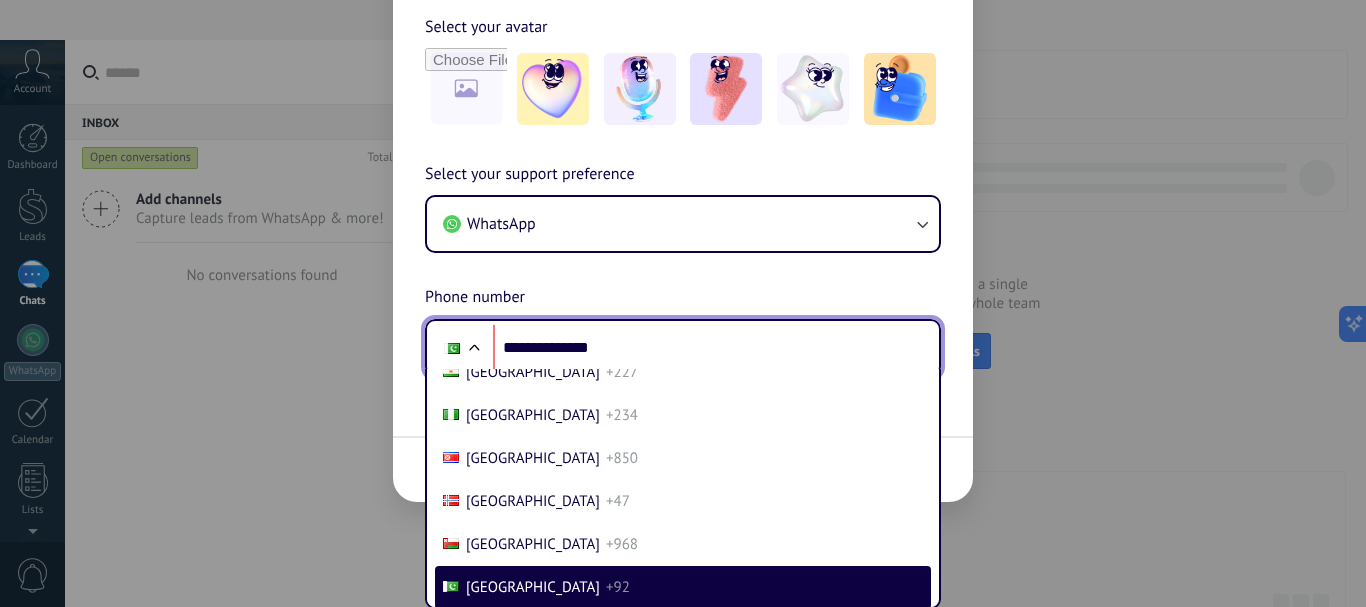 click at bounding box center [474, 350] 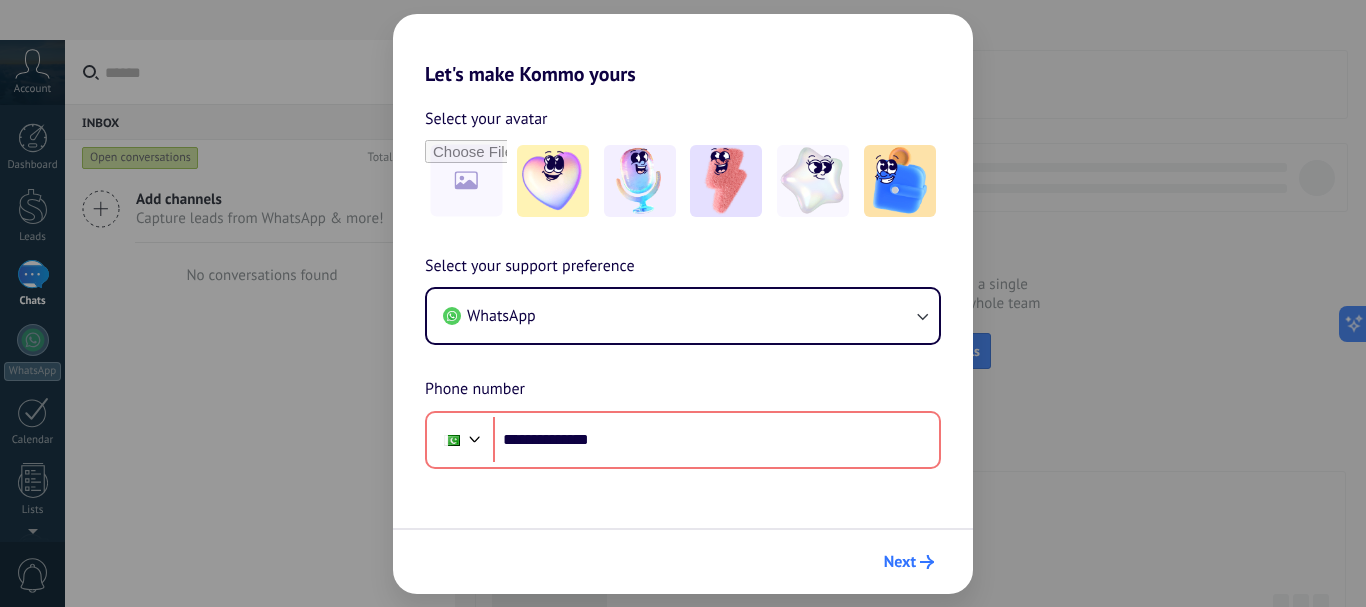 click on "Next" at bounding box center (900, 562) 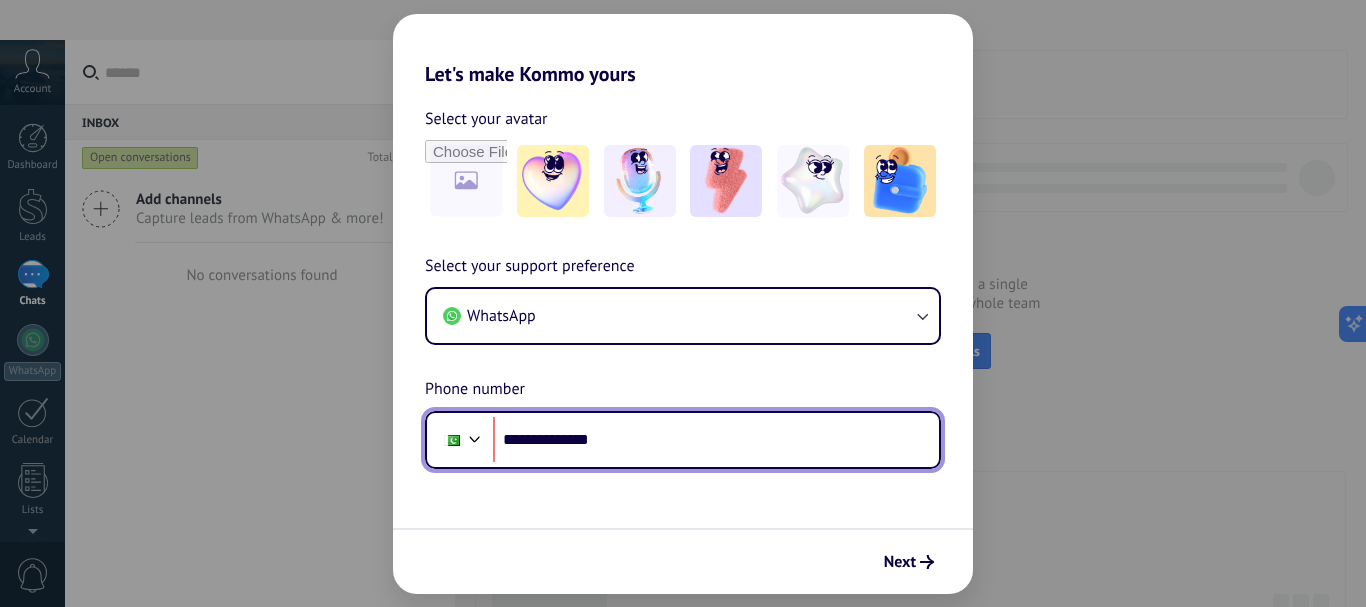 click on "**********" at bounding box center [716, 440] 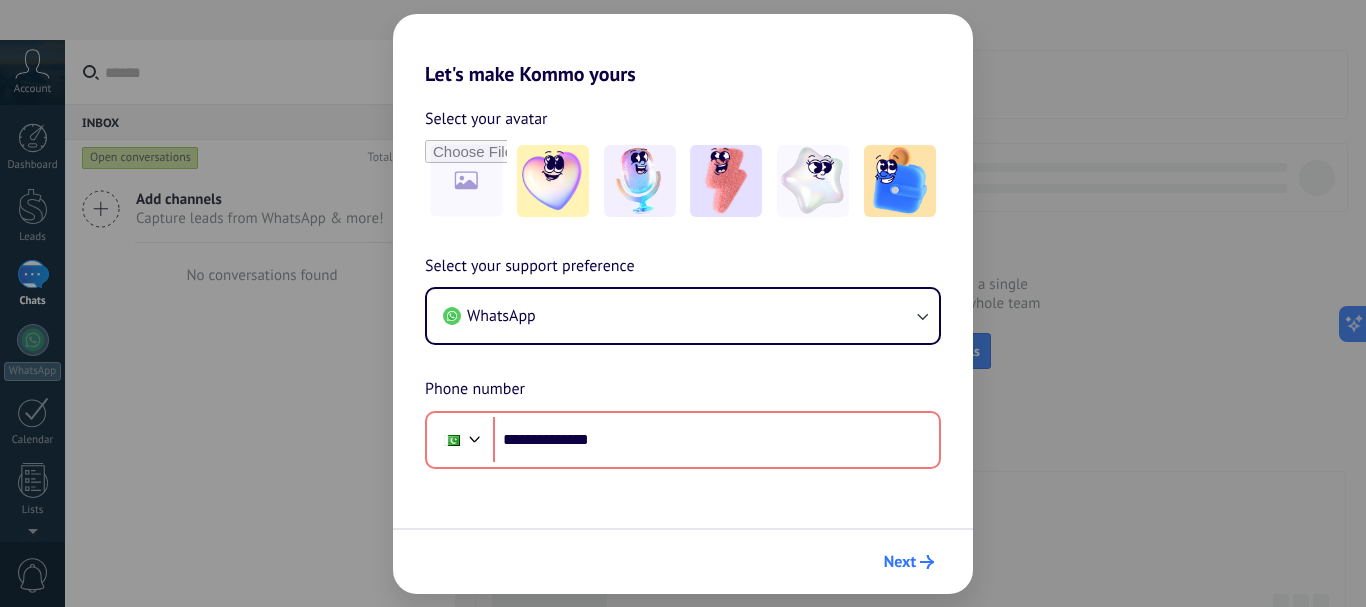 click on "Next" at bounding box center [900, 562] 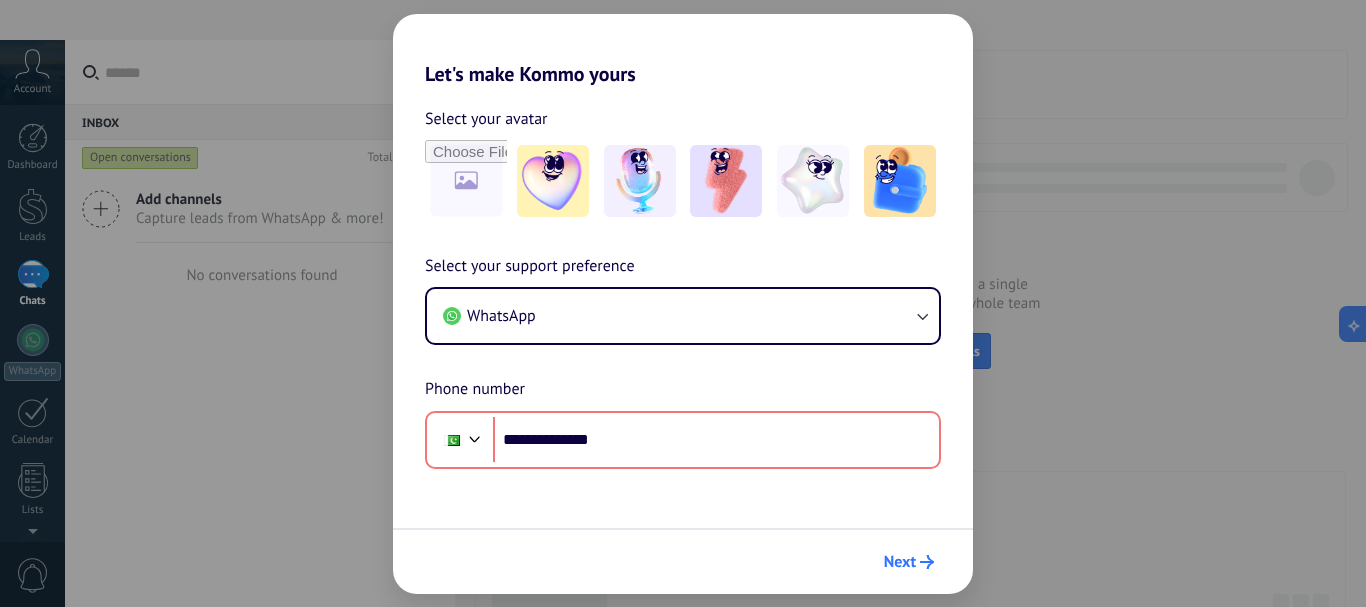 click on "Next" at bounding box center [900, 562] 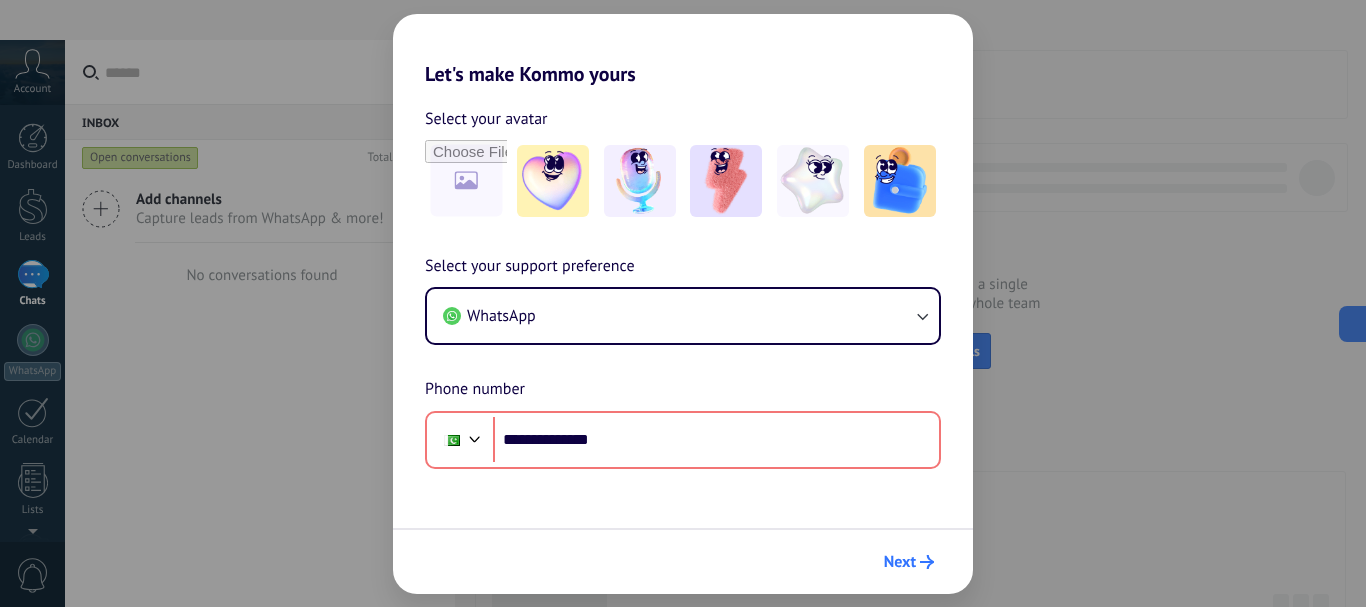 click on "Next" at bounding box center [900, 562] 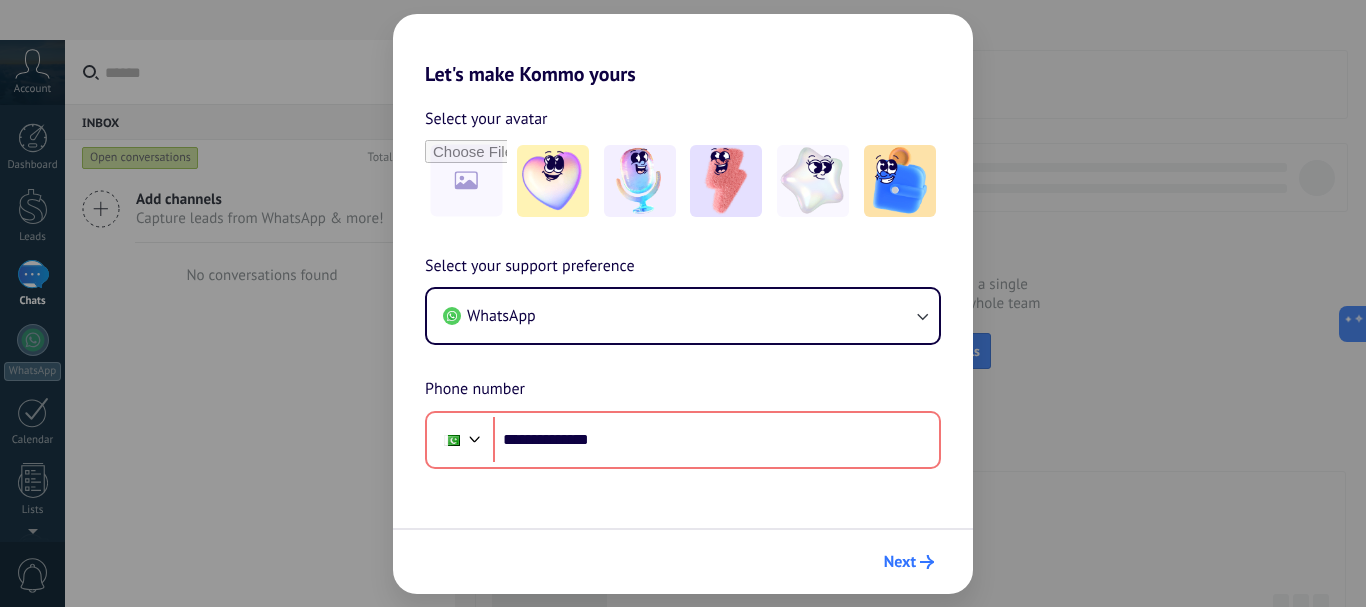click on "Next" at bounding box center (900, 562) 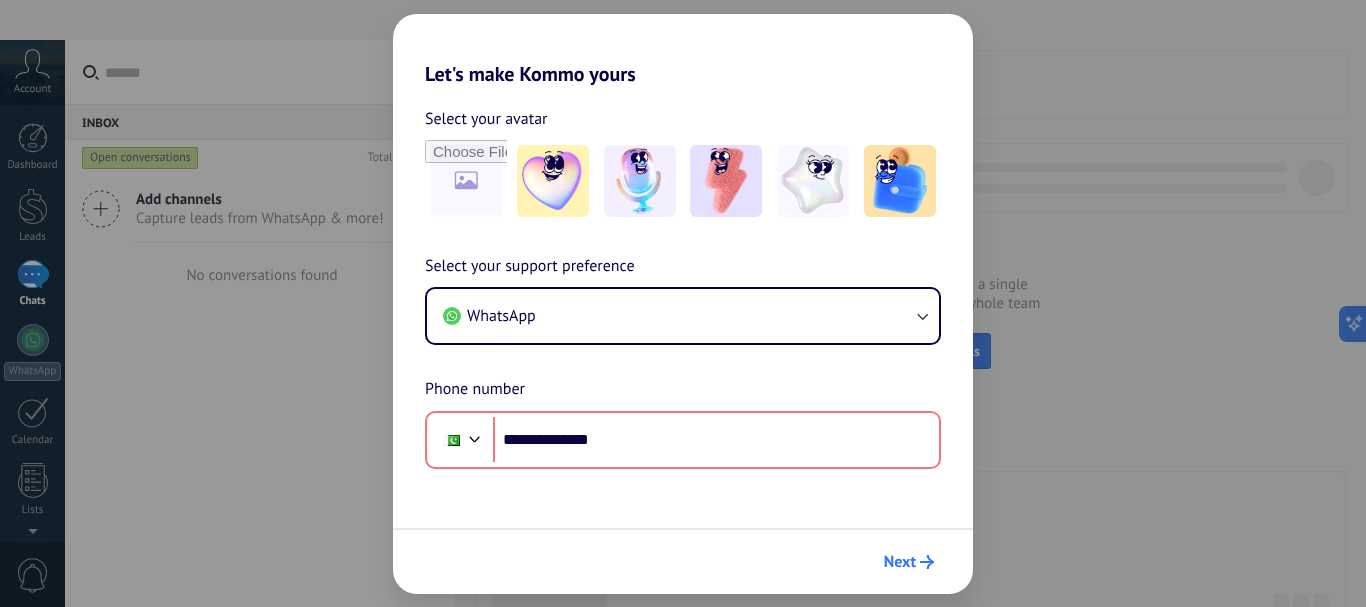 click on "Next" at bounding box center (900, 562) 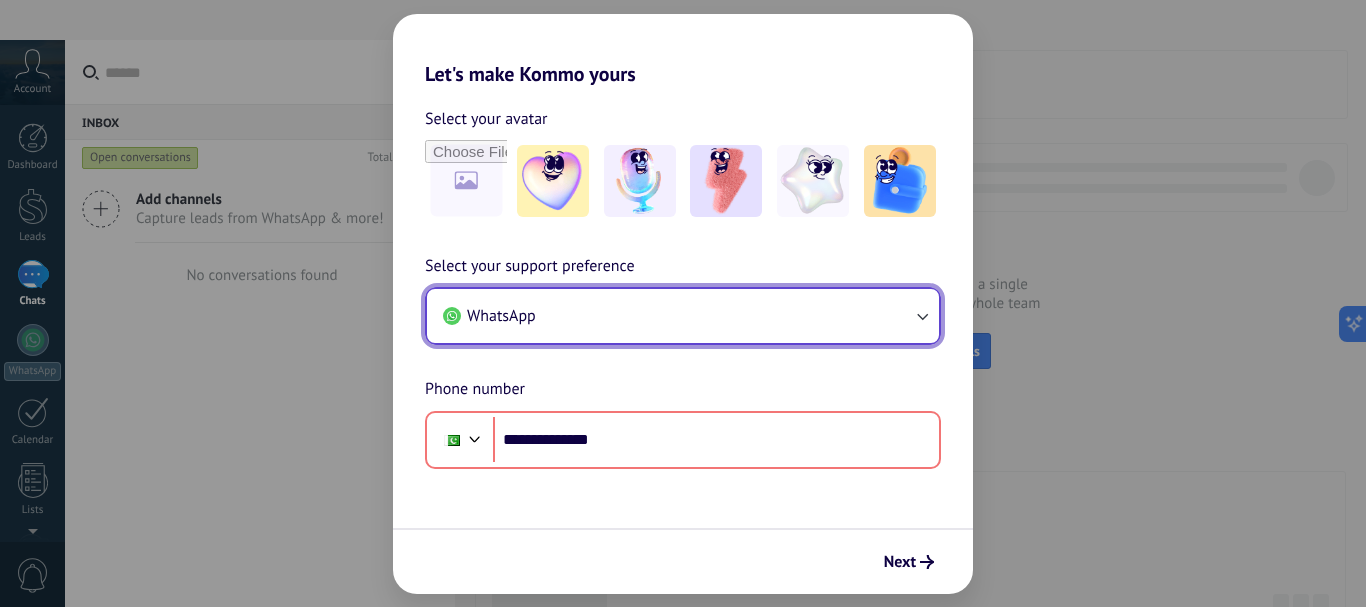 click on "WhatsApp" at bounding box center [683, 316] 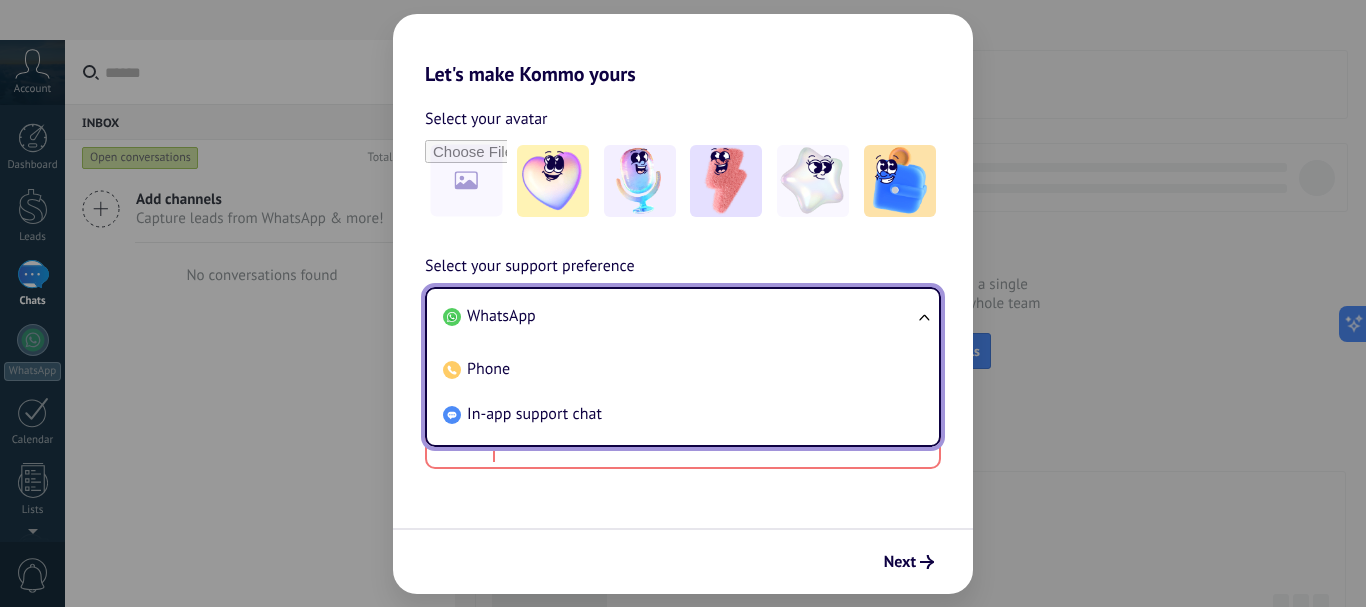 click on "WhatsApp" at bounding box center [501, 316] 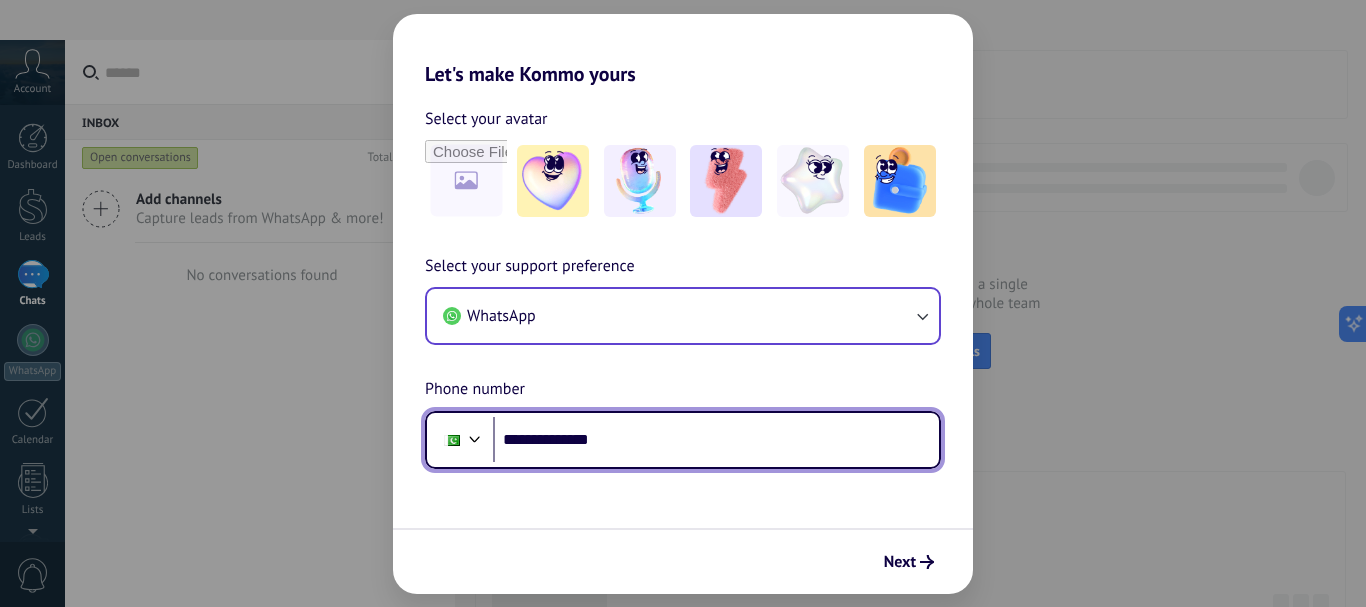 drag, startPoint x: 543, startPoint y: 440, endPoint x: 685, endPoint y: 445, distance: 142.088 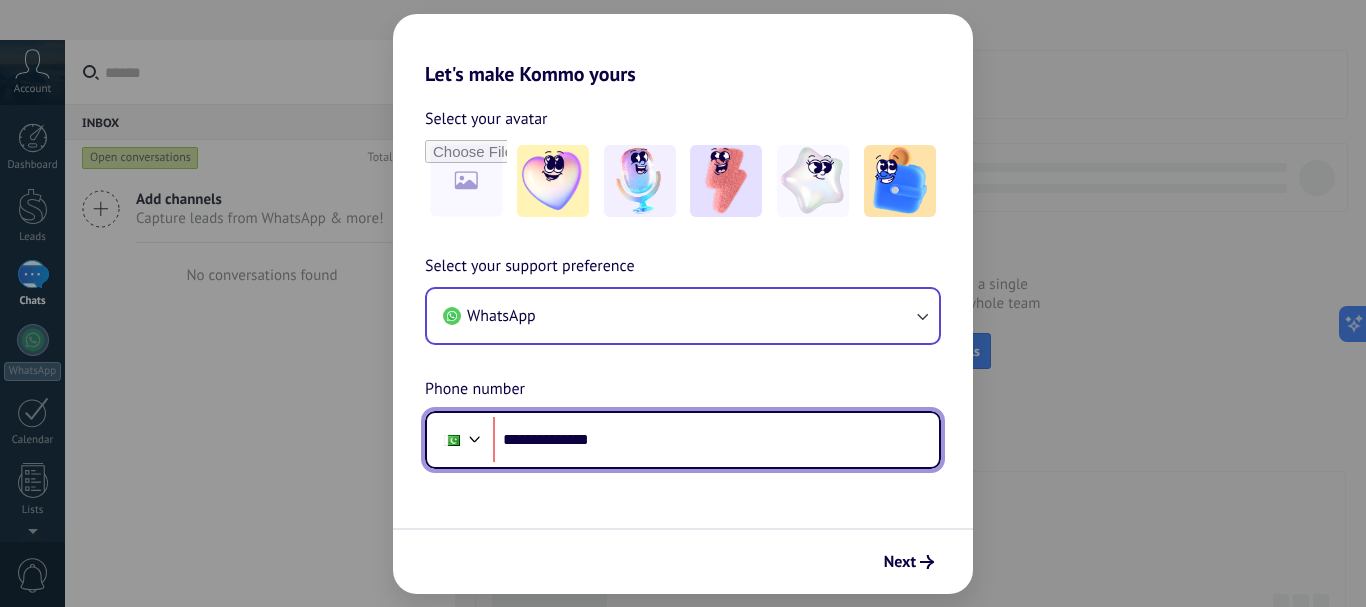 type on "**********" 